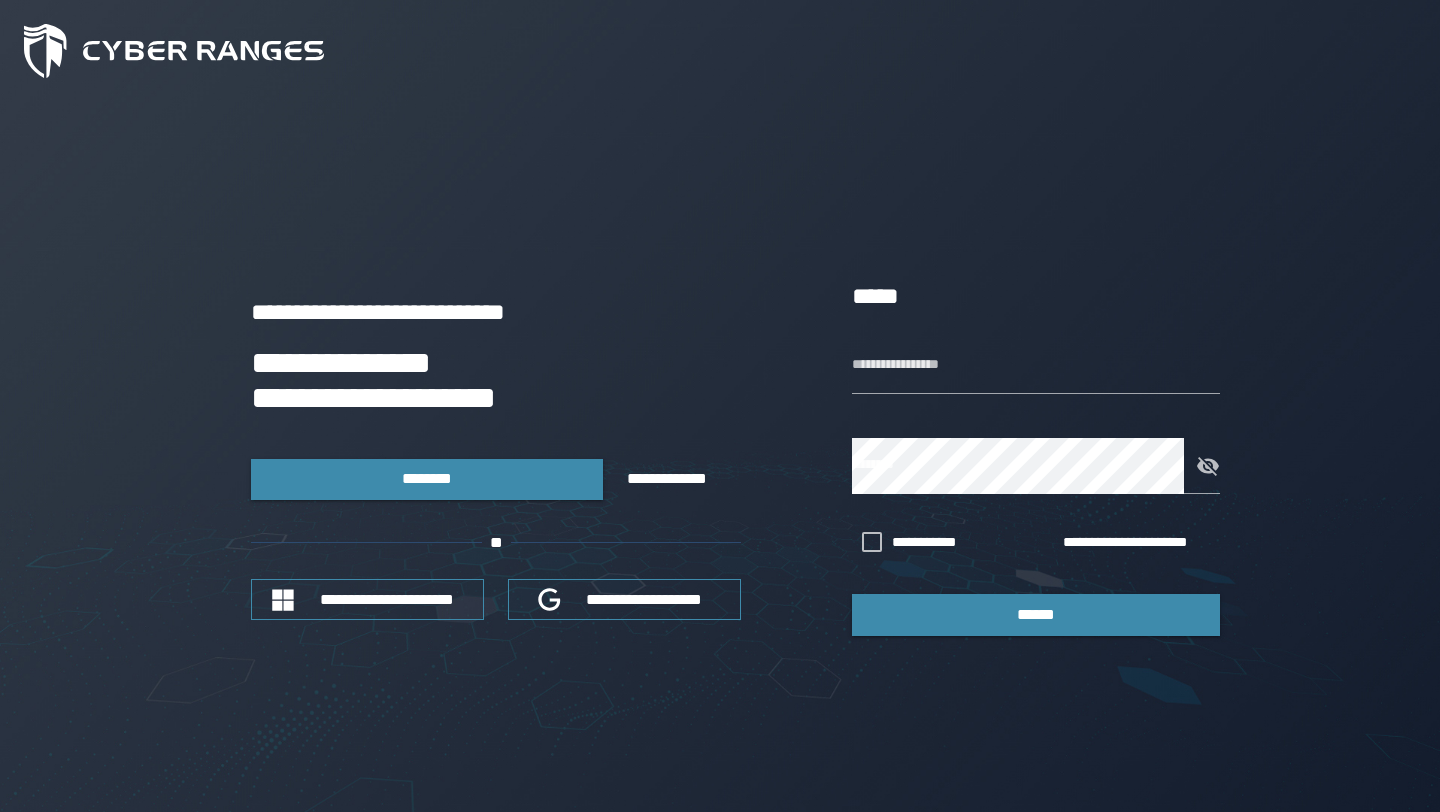 scroll, scrollTop: 0, scrollLeft: 0, axis: both 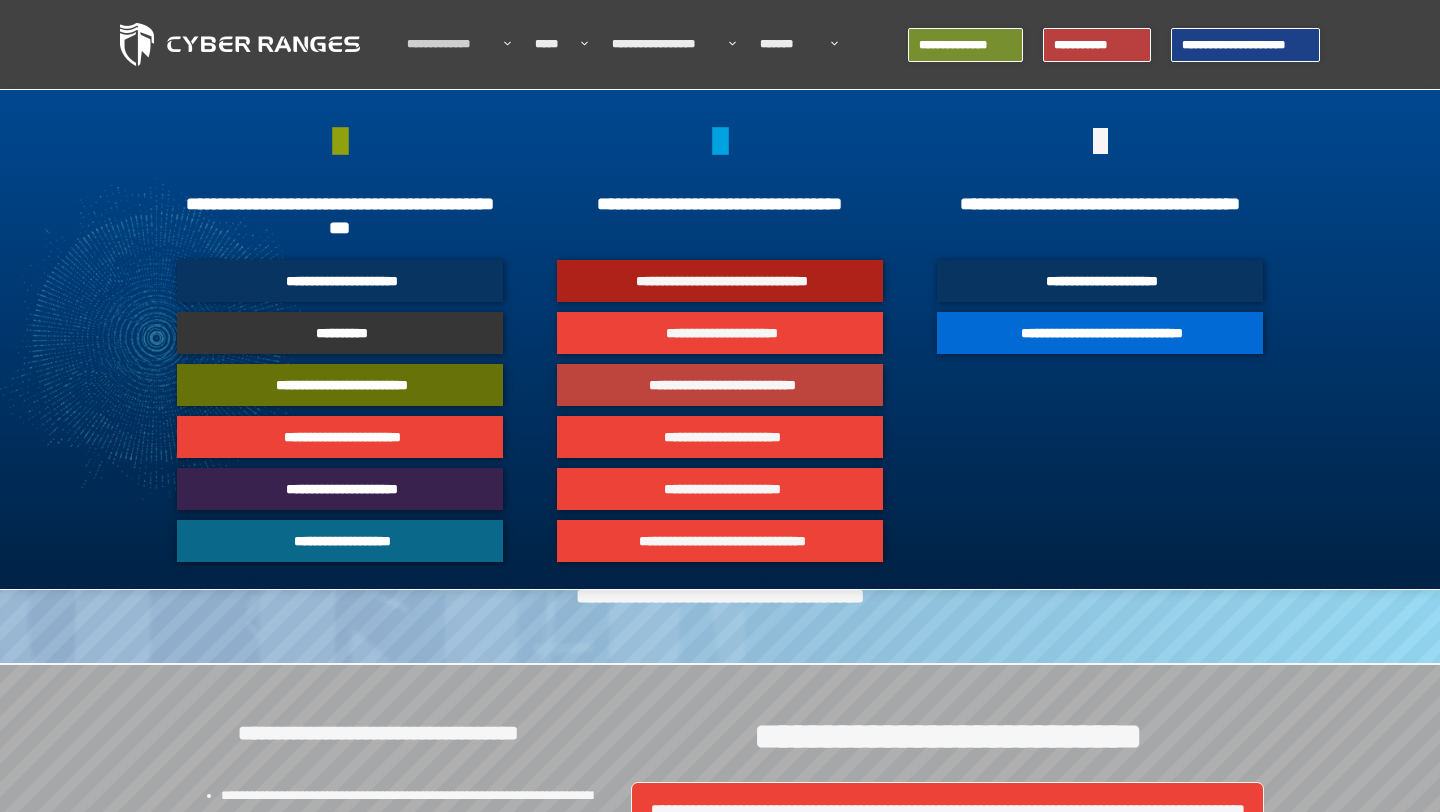 click on "**********" at bounding box center (722, 385) 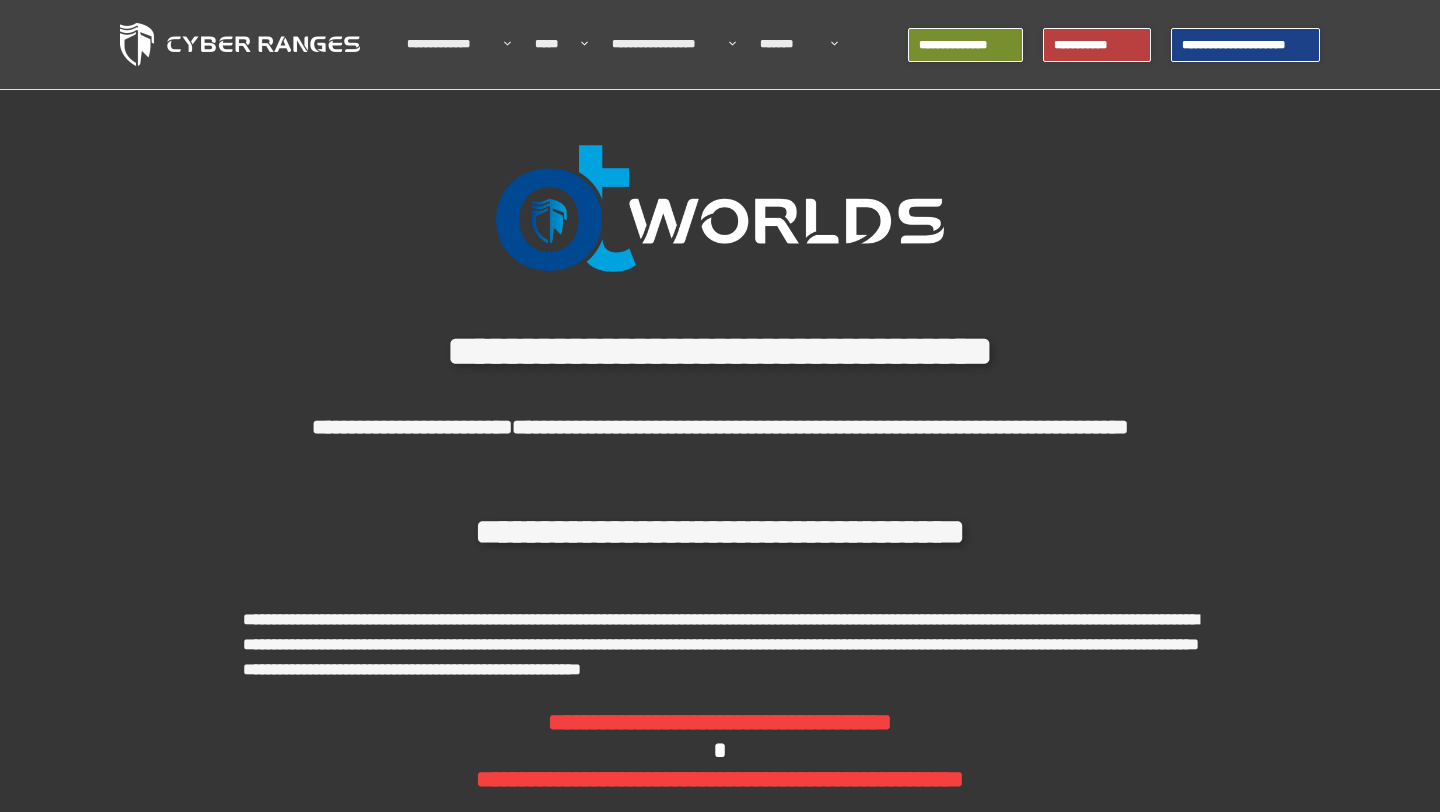 scroll, scrollTop: 0, scrollLeft: 0, axis: both 